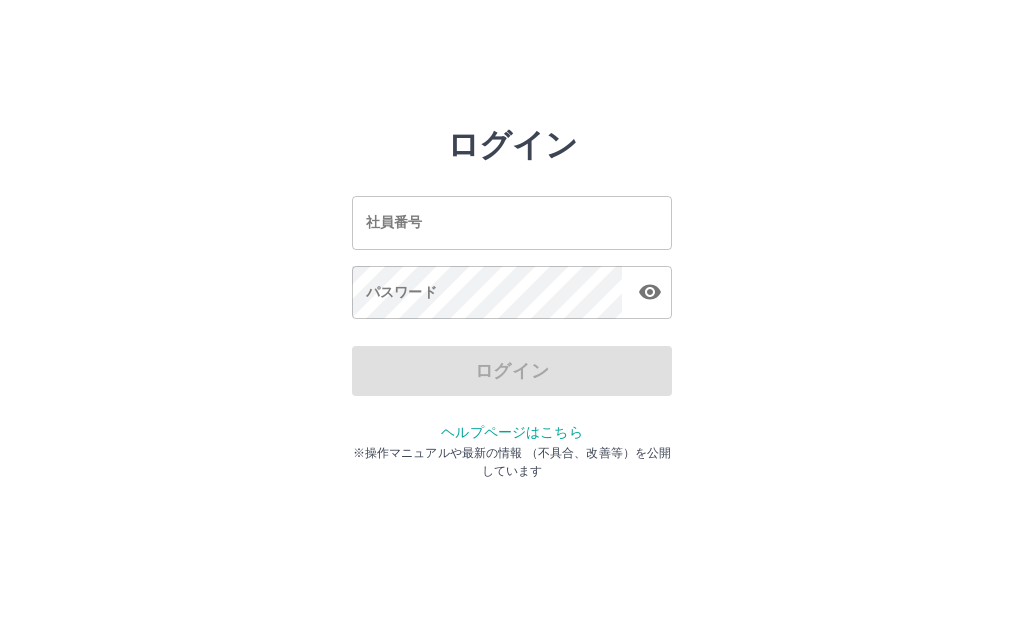 scroll, scrollTop: 0, scrollLeft: 0, axis: both 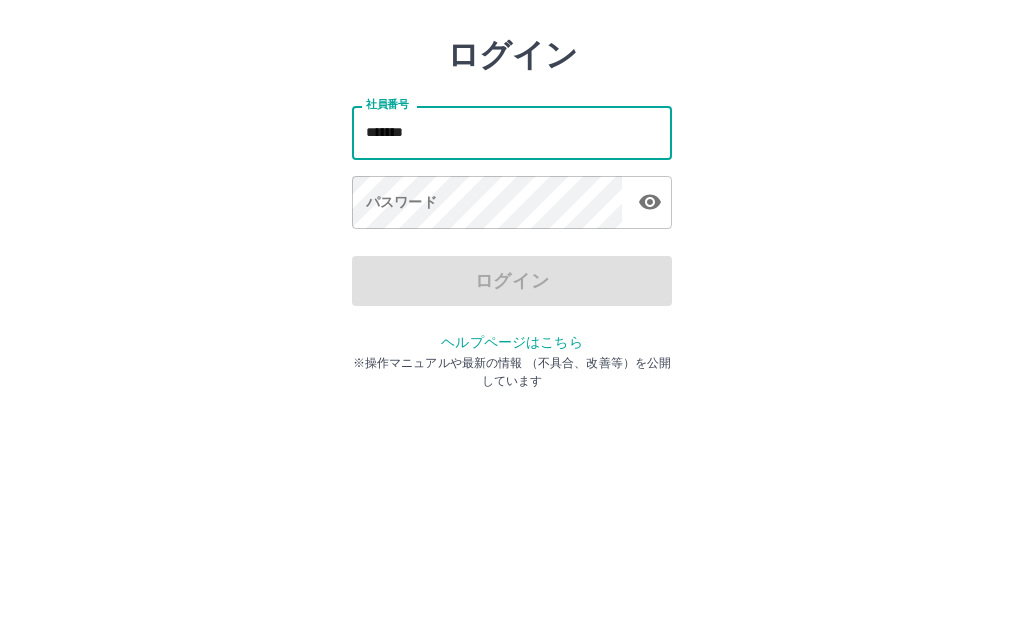 type on "*******" 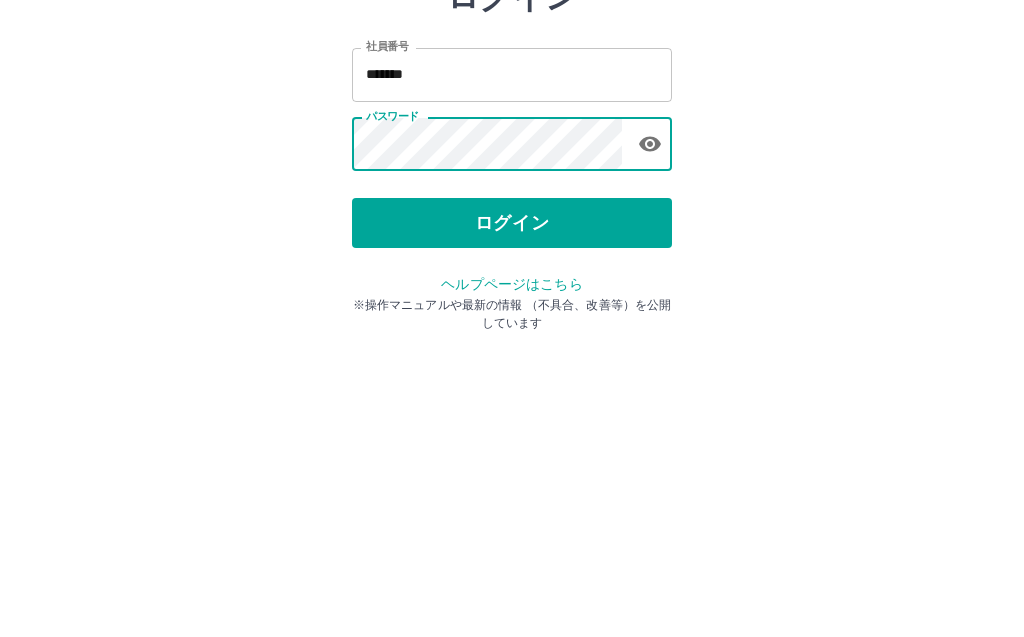 click on "ログイン" at bounding box center [512, 371] 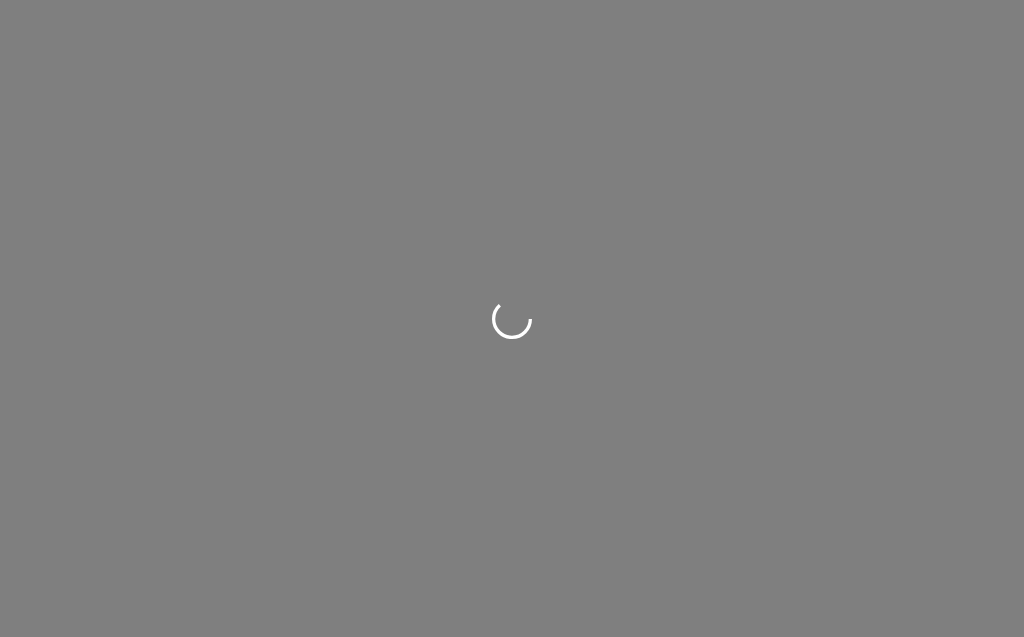 scroll, scrollTop: 0, scrollLeft: 0, axis: both 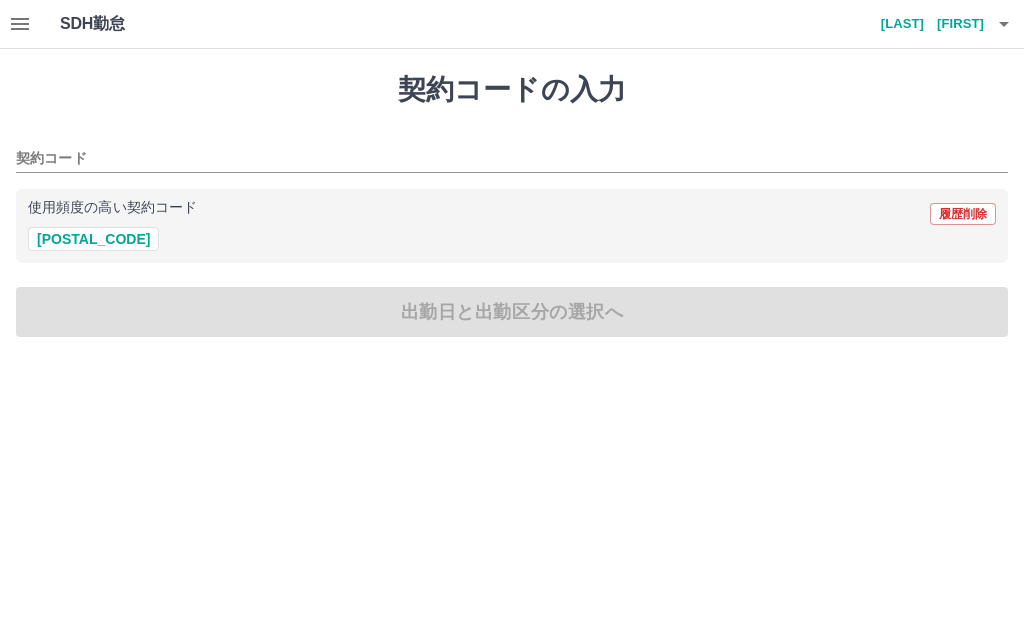 click on "40220003" at bounding box center (93, 239) 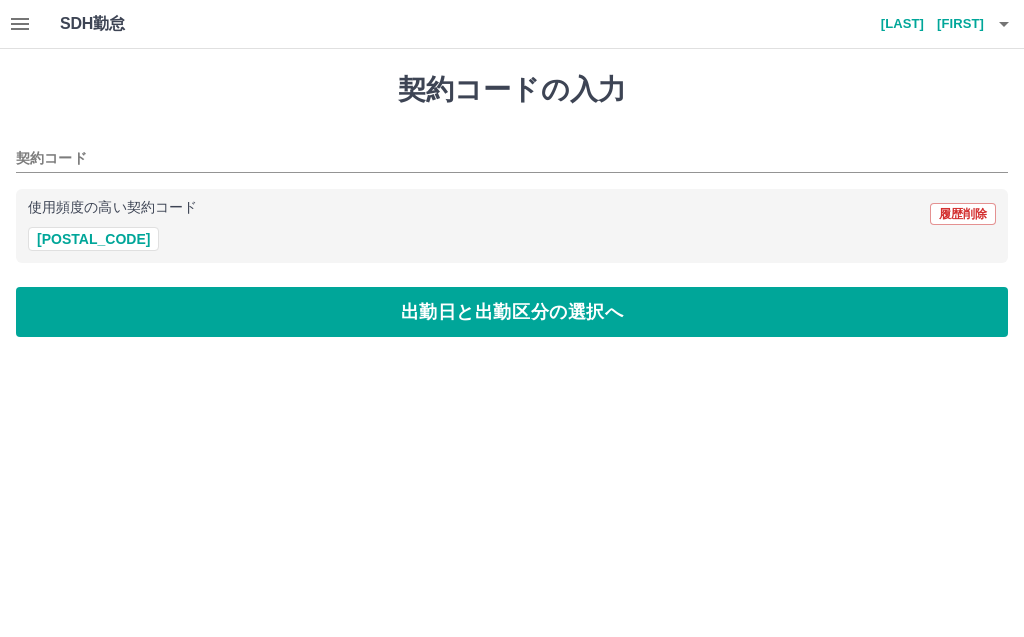 type on "********" 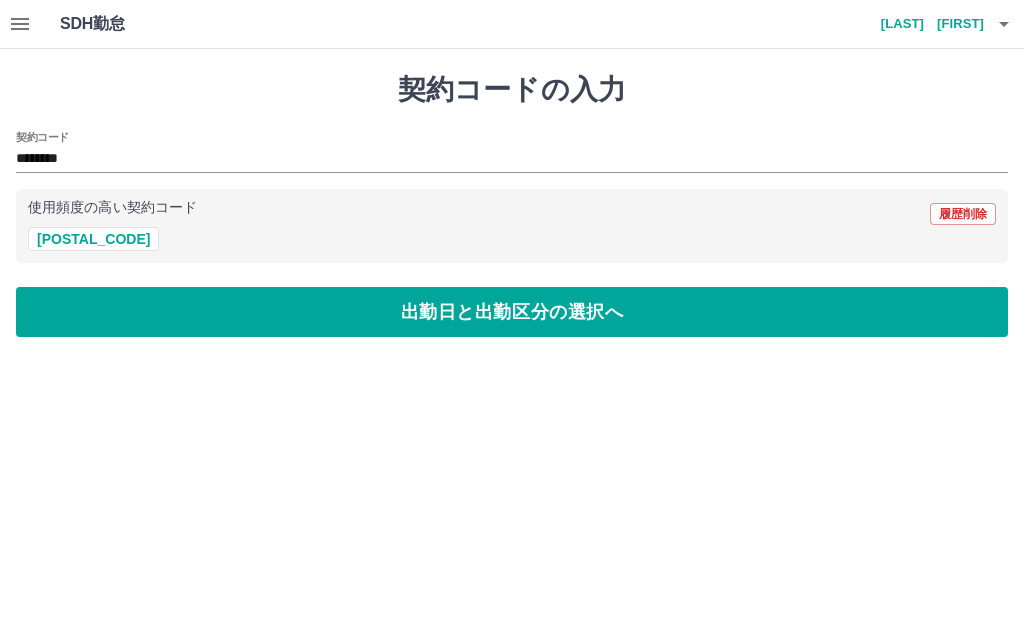 click on "出勤日と出勤区分の選択へ" at bounding box center (512, 312) 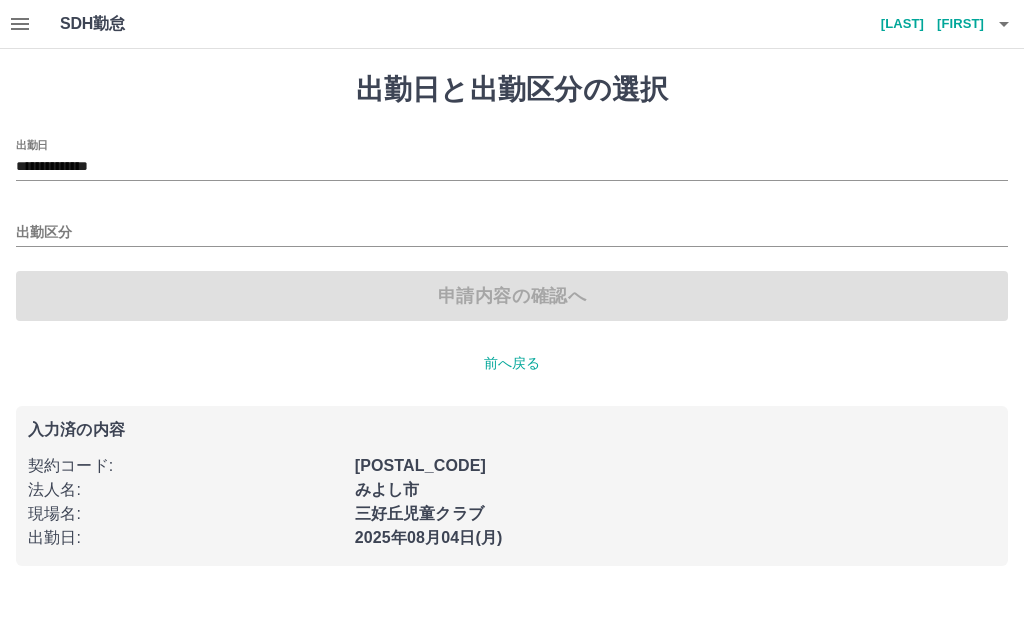 click on "出勤区分" at bounding box center [512, 233] 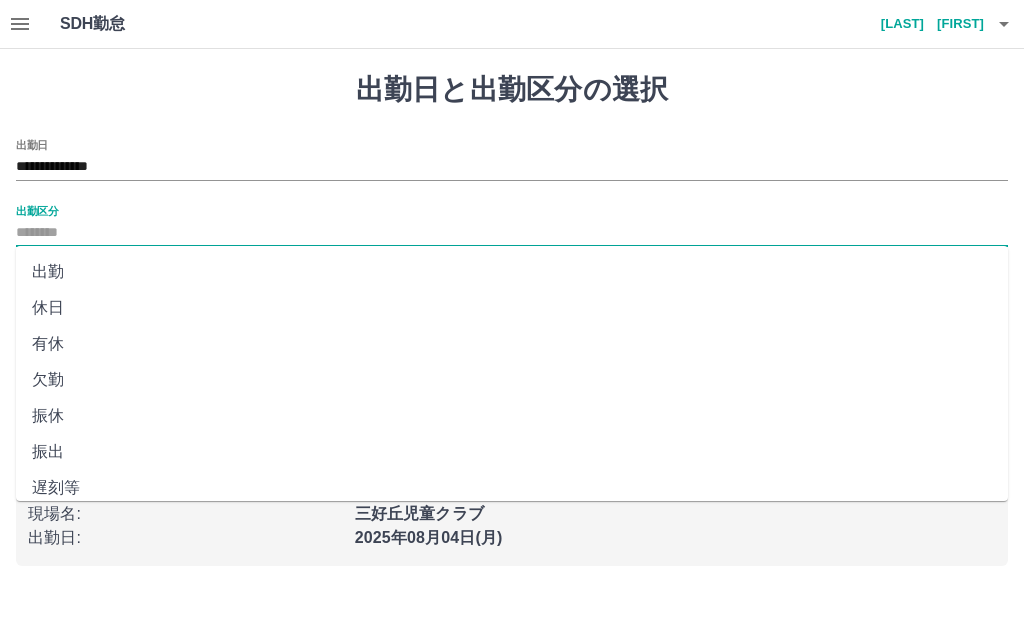 click on "出勤" at bounding box center [512, 272] 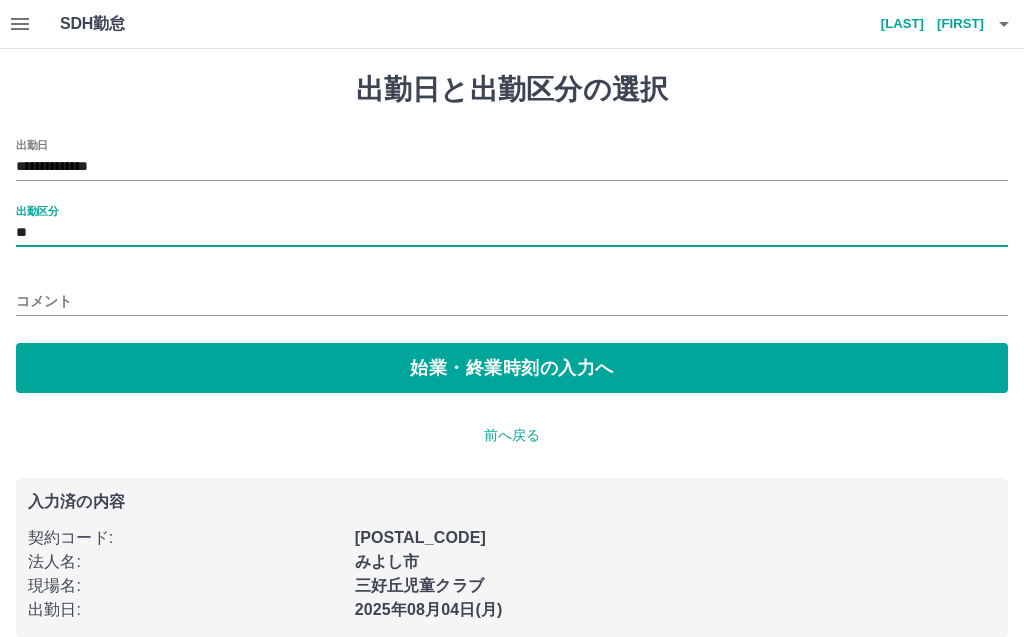 click on "始業・終業時刻の入力へ" at bounding box center (512, 368) 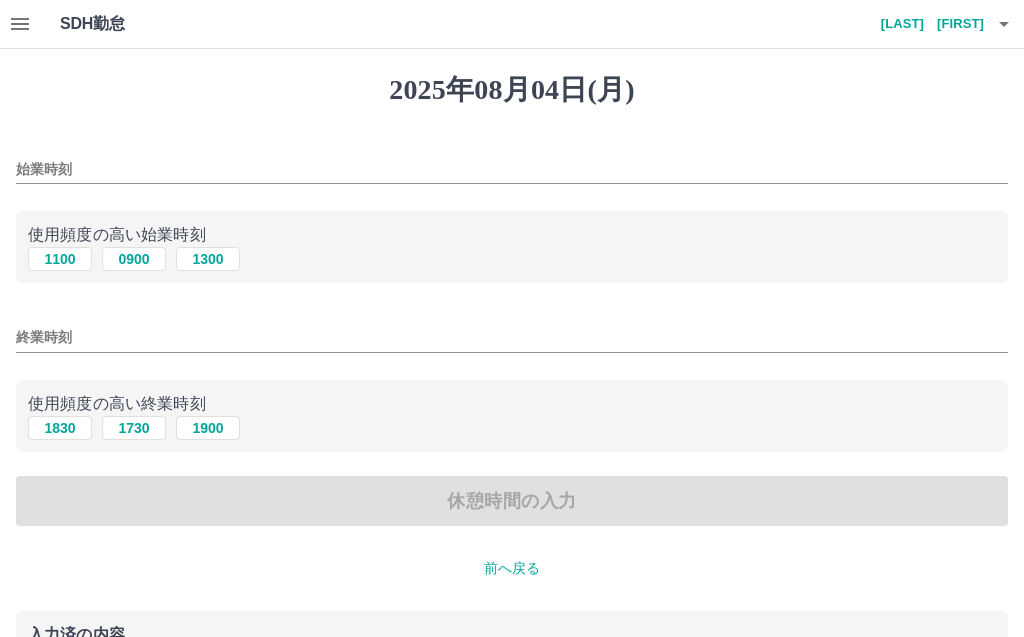 click on "始業時刻" at bounding box center (512, 169) 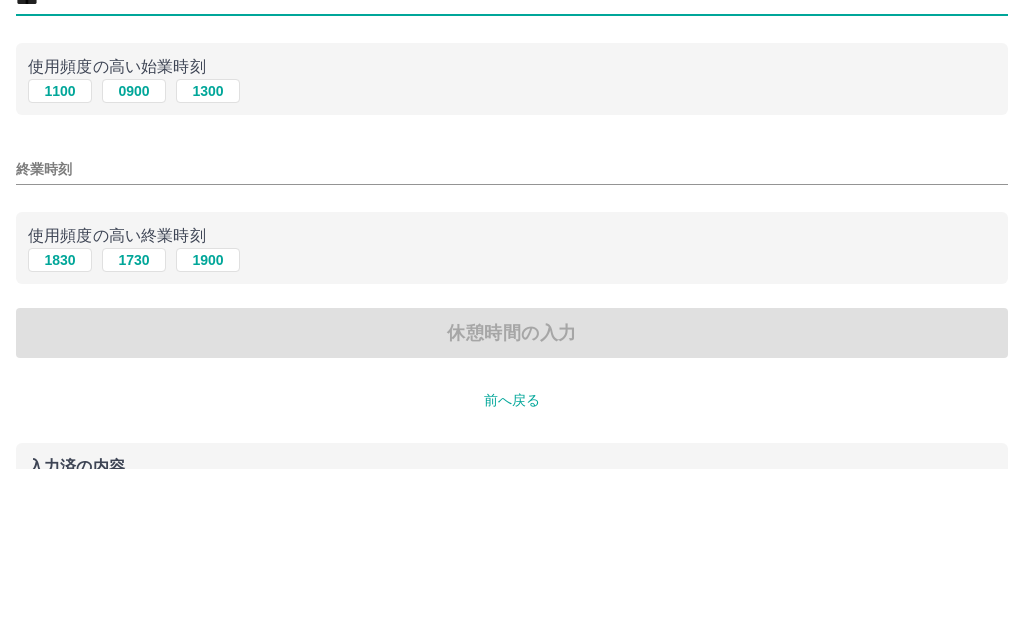 type on "****" 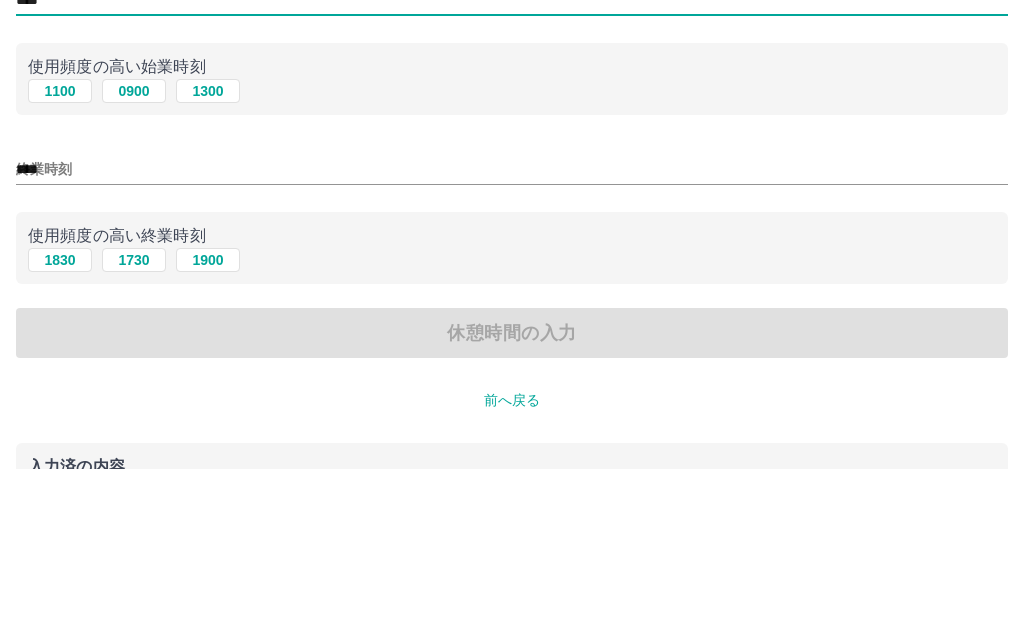 scroll, scrollTop: 103, scrollLeft: 0, axis: vertical 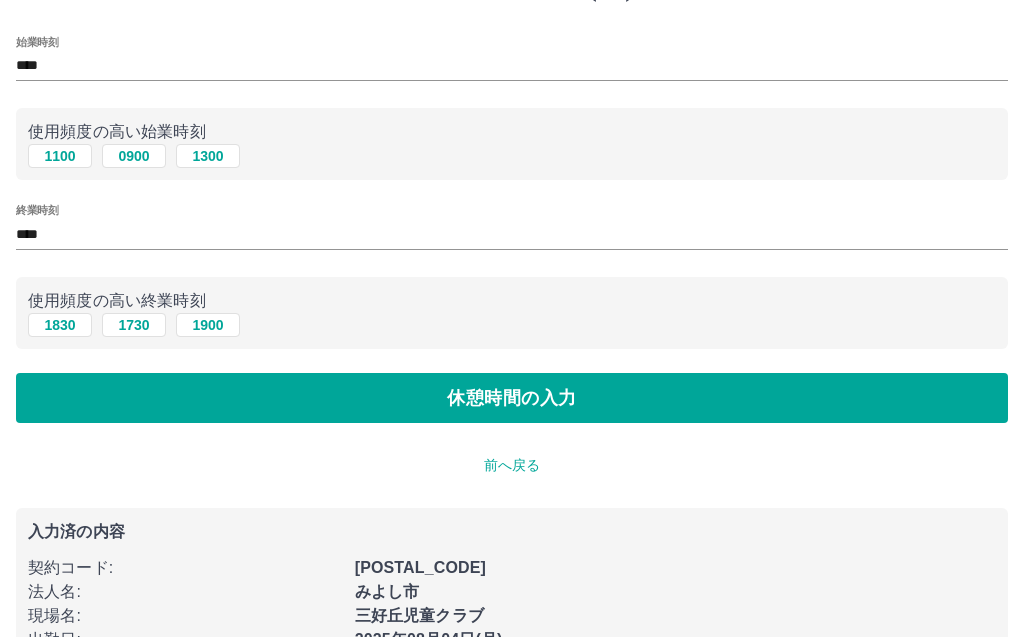 click on "休憩時間の入力" at bounding box center (512, 398) 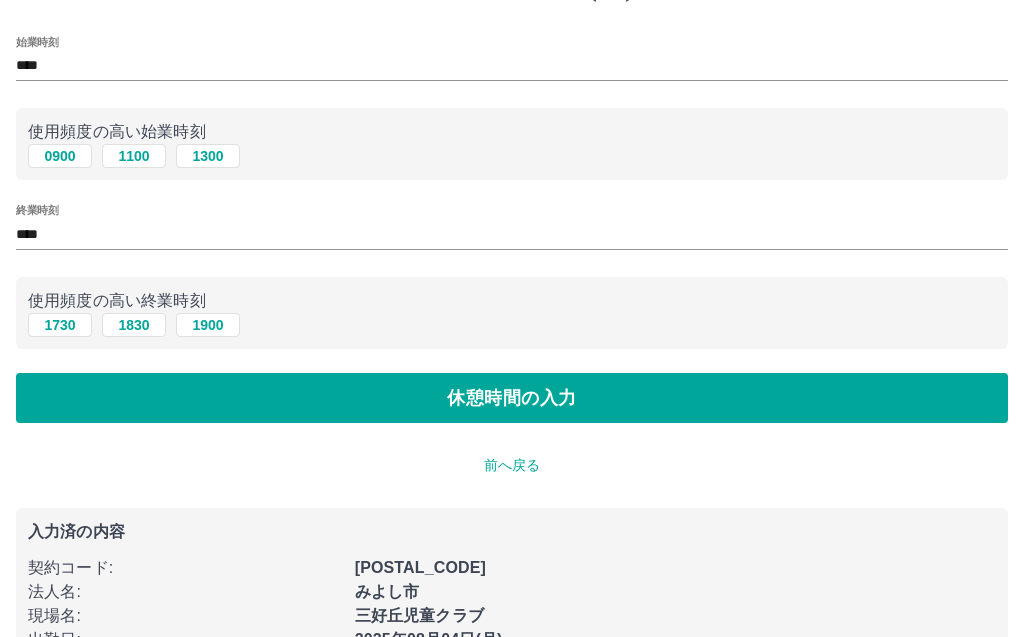 scroll, scrollTop: 0, scrollLeft: 0, axis: both 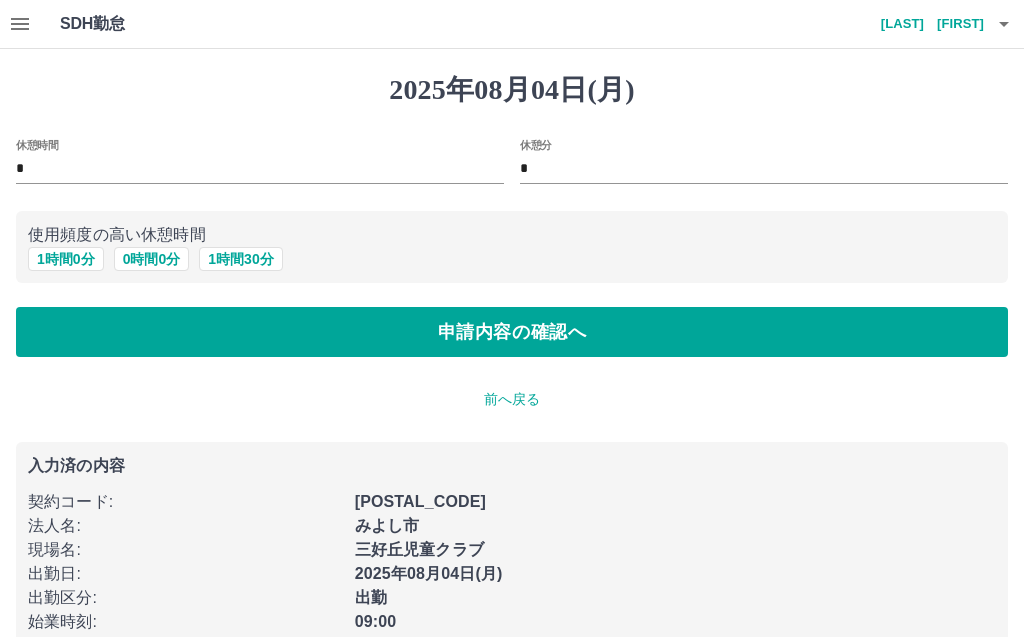 click on "前へ戻る" at bounding box center [512, 399] 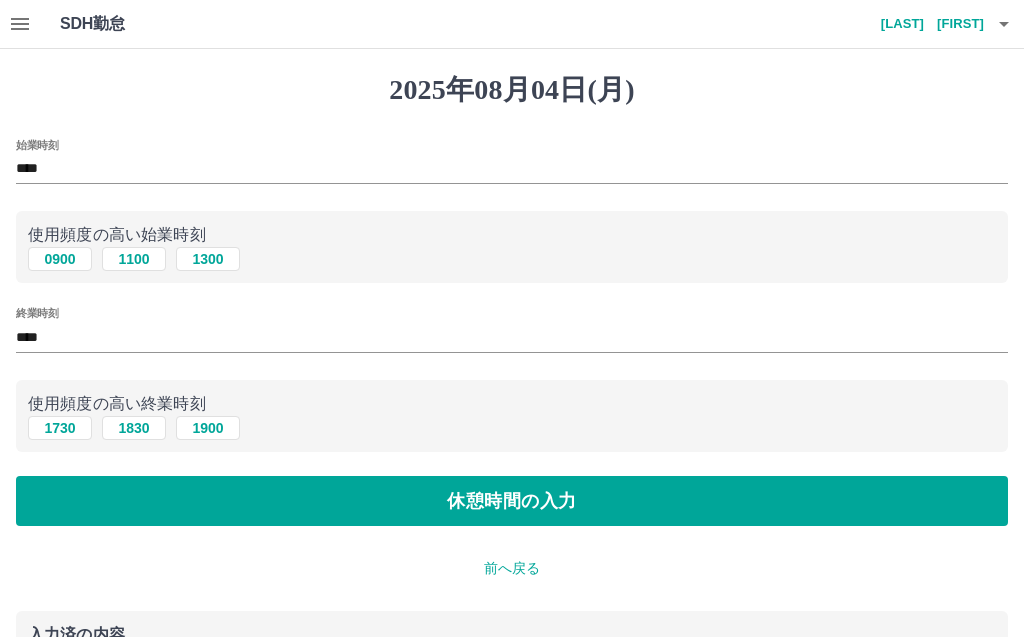 click on "****" at bounding box center (512, 337) 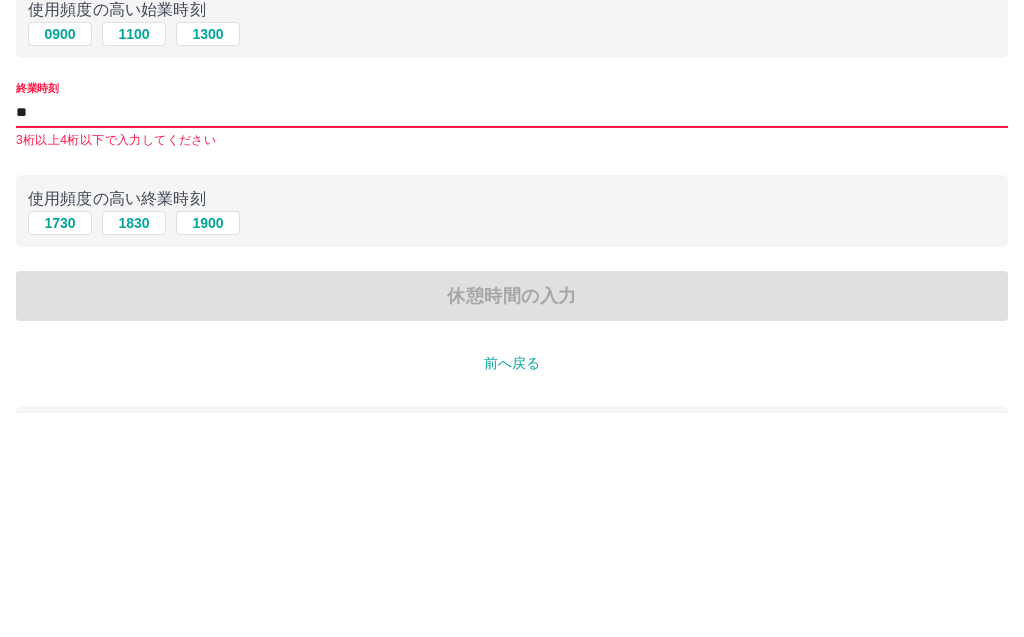 type on "*" 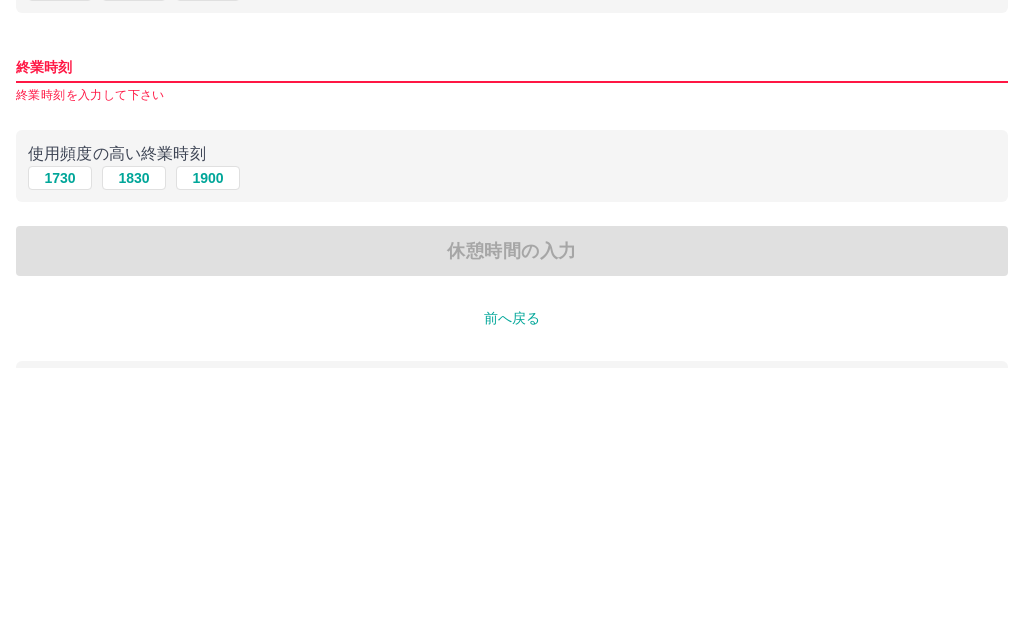 click on "1830" at bounding box center (134, 448) 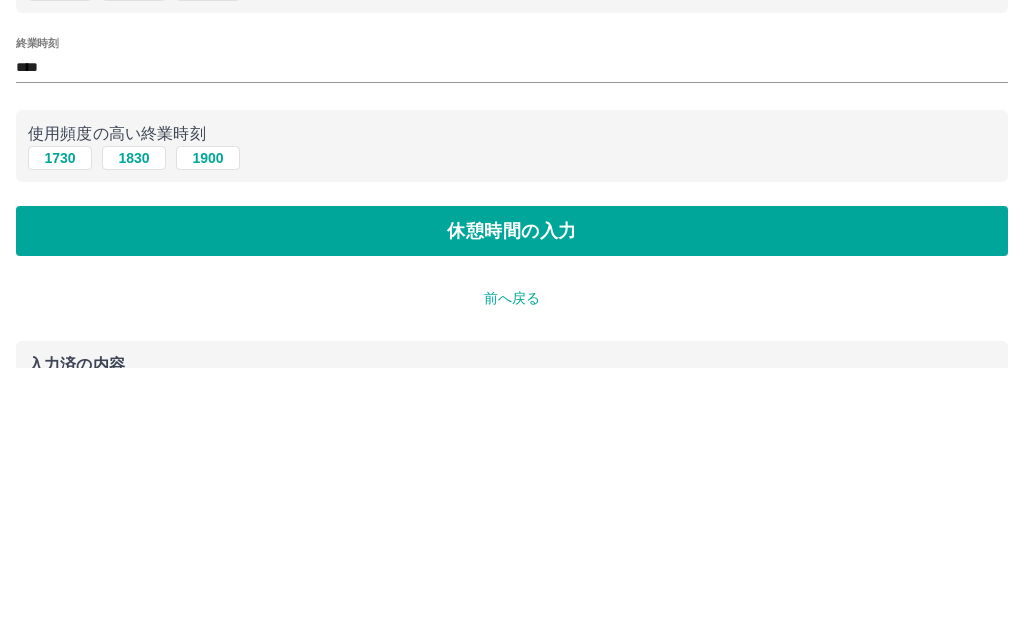 scroll, scrollTop: 232, scrollLeft: 0, axis: vertical 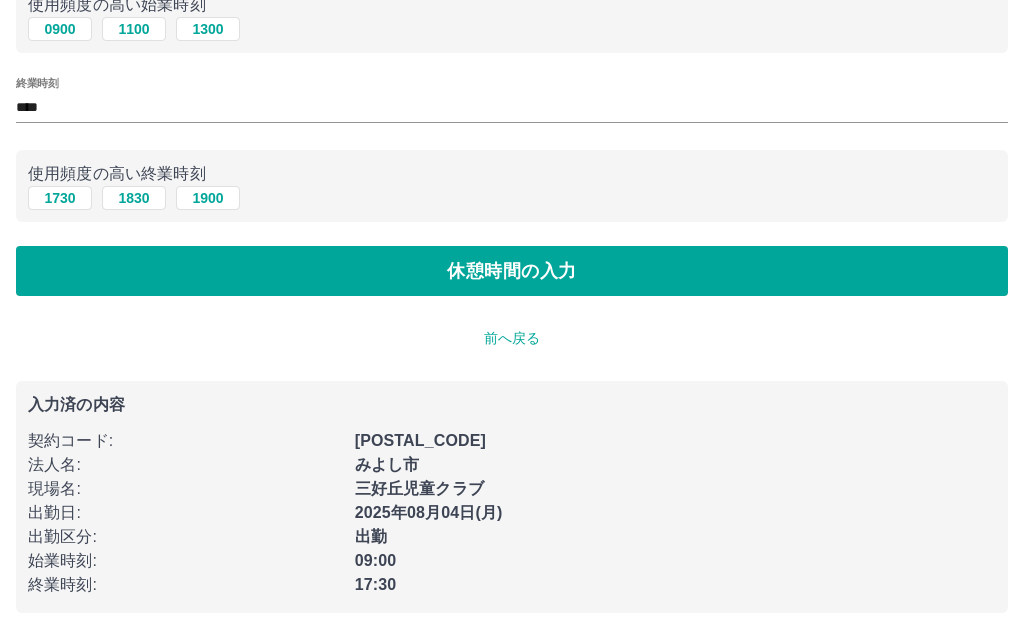 click on "休憩時間の入力" at bounding box center (512, 271) 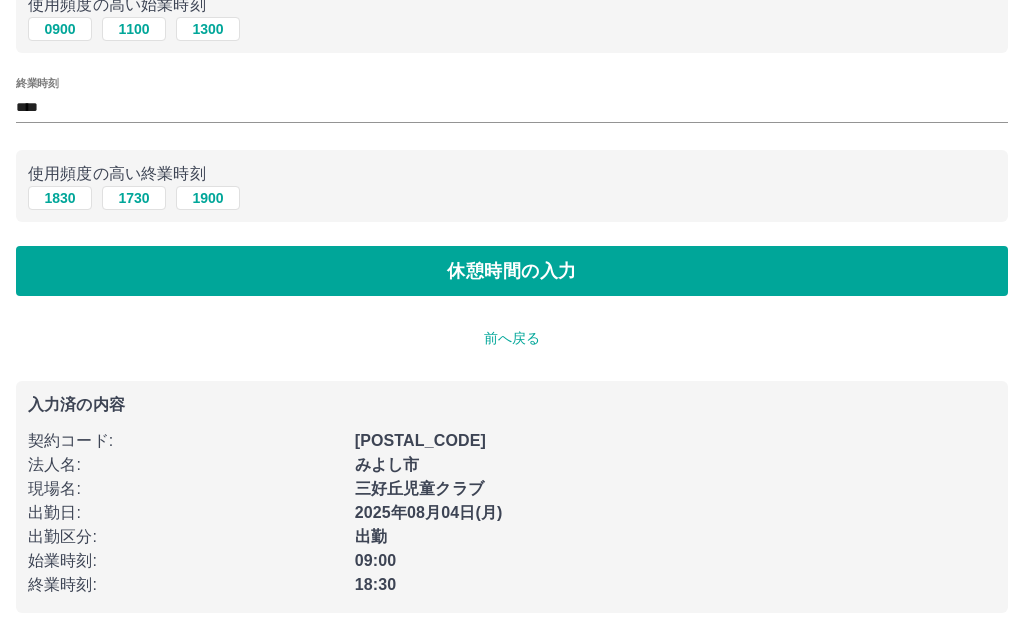 scroll, scrollTop: 0, scrollLeft: 0, axis: both 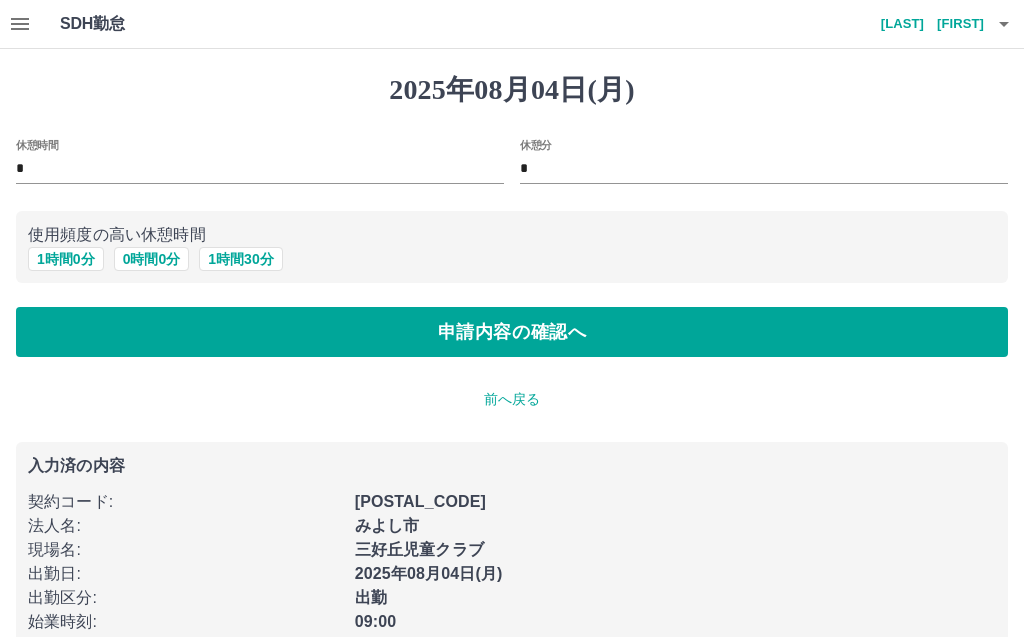 click on "1 時間 0 分" at bounding box center [66, 259] 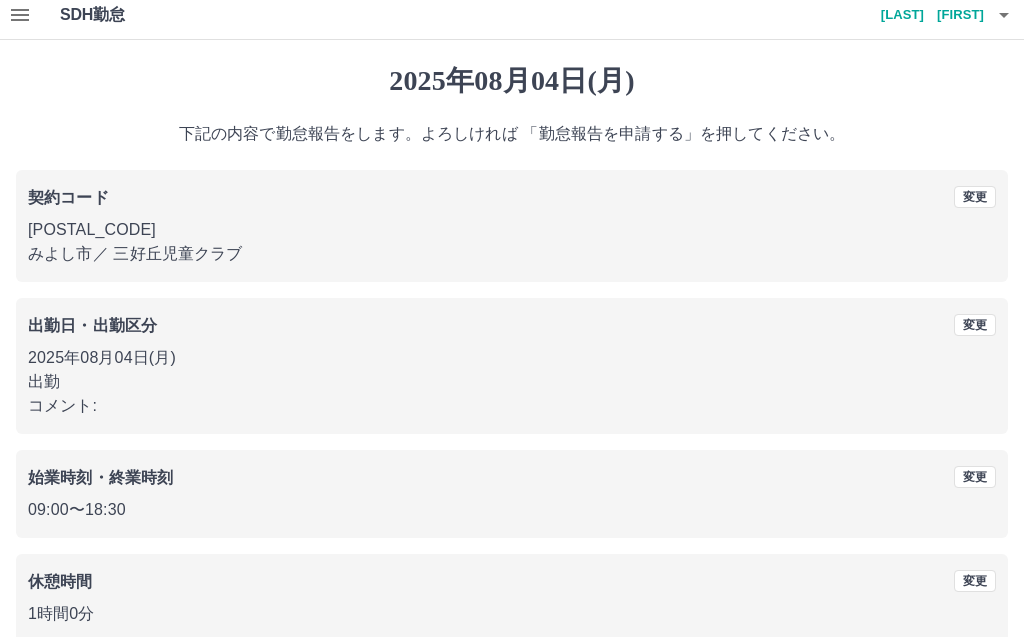 scroll, scrollTop: 30, scrollLeft: 0, axis: vertical 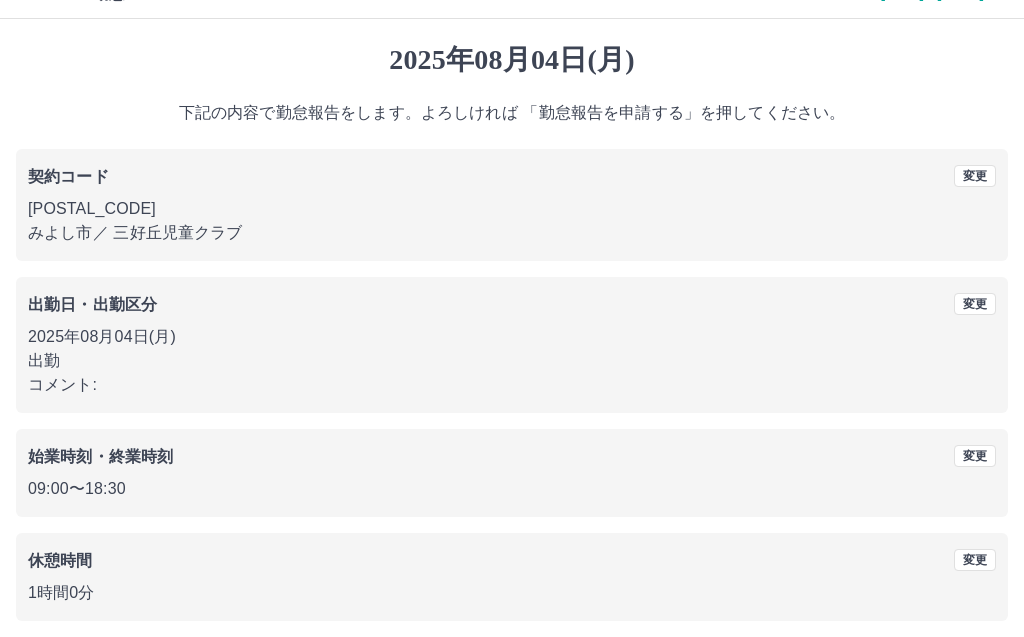 click on "勤怠報告を申請する" at bounding box center (512, 670) 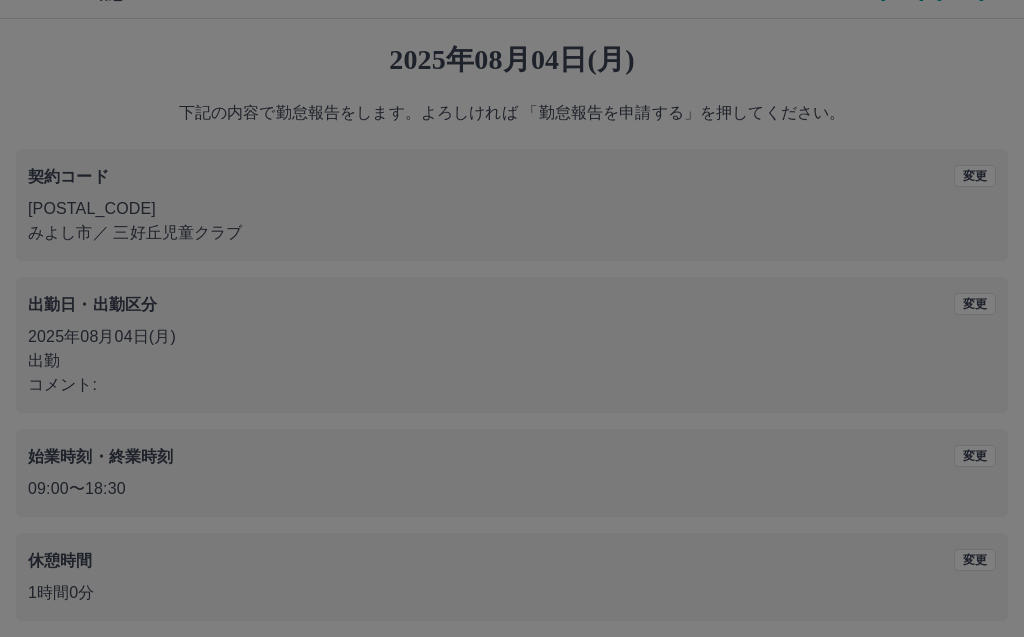 scroll, scrollTop: 0, scrollLeft: 0, axis: both 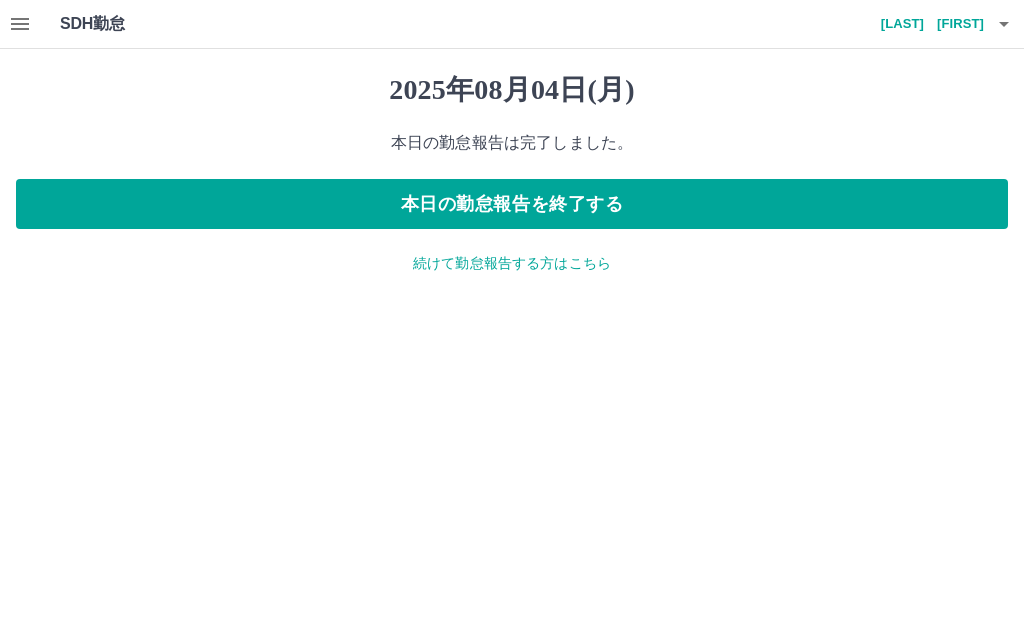 click on "本日の勤怠報告を終了する" at bounding box center (512, 204) 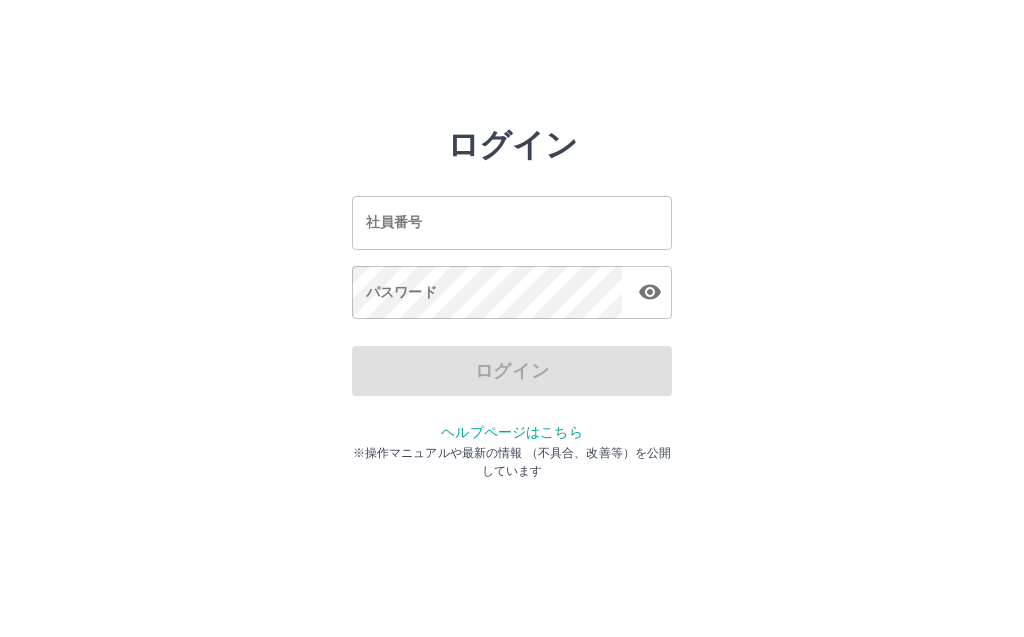 scroll, scrollTop: 0, scrollLeft: 0, axis: both 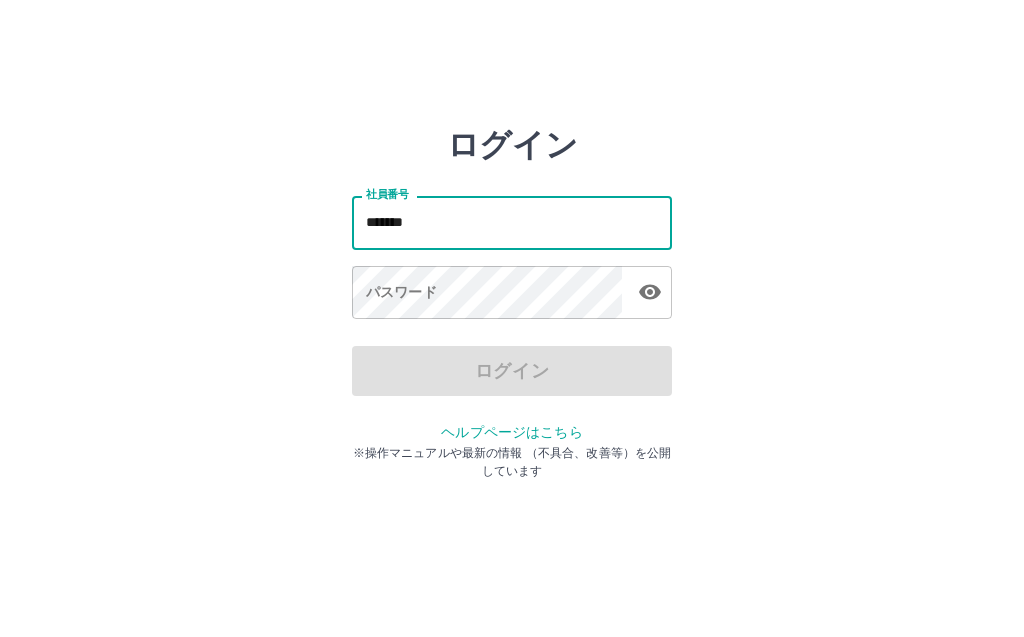 type on "*******" 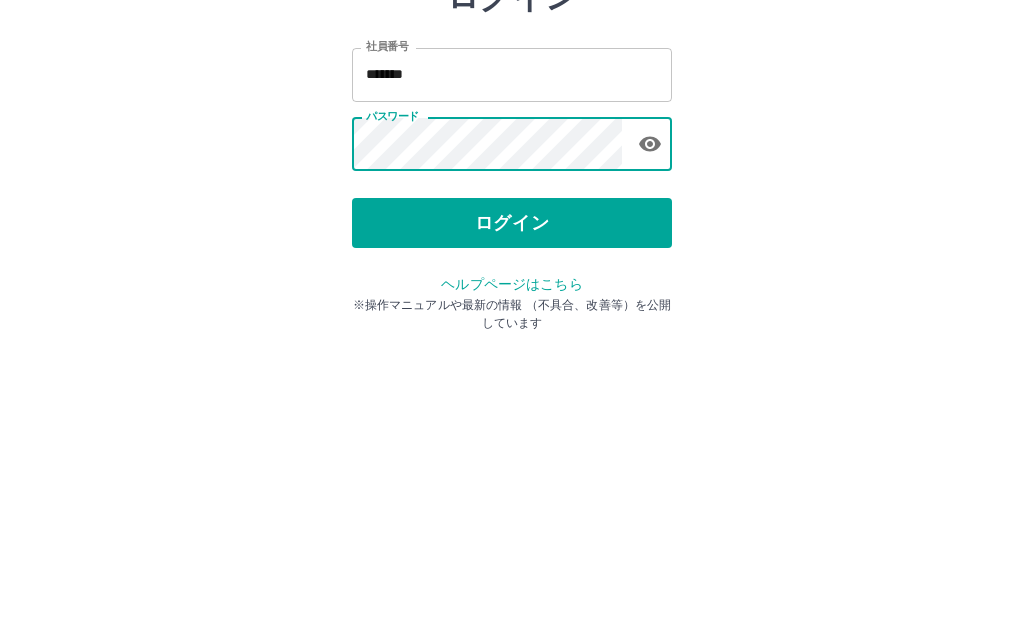 click on "ログイン" at bounding box center [512, 371] 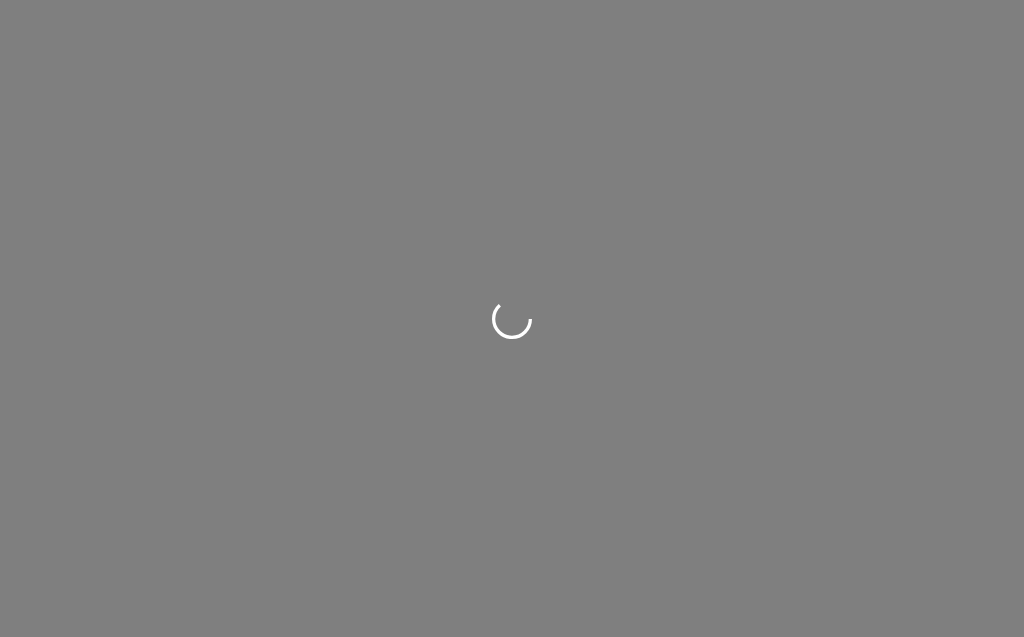 scroll, scrollTop: 0, scrollLeft: 0, axis: both 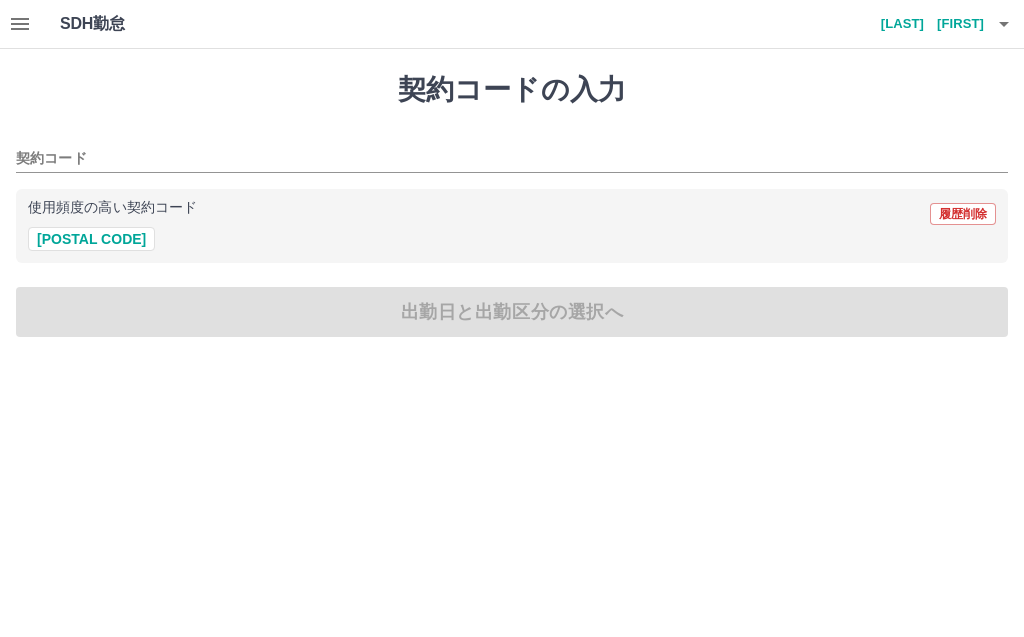 click on "40220003" at bounding box center (91, 239) 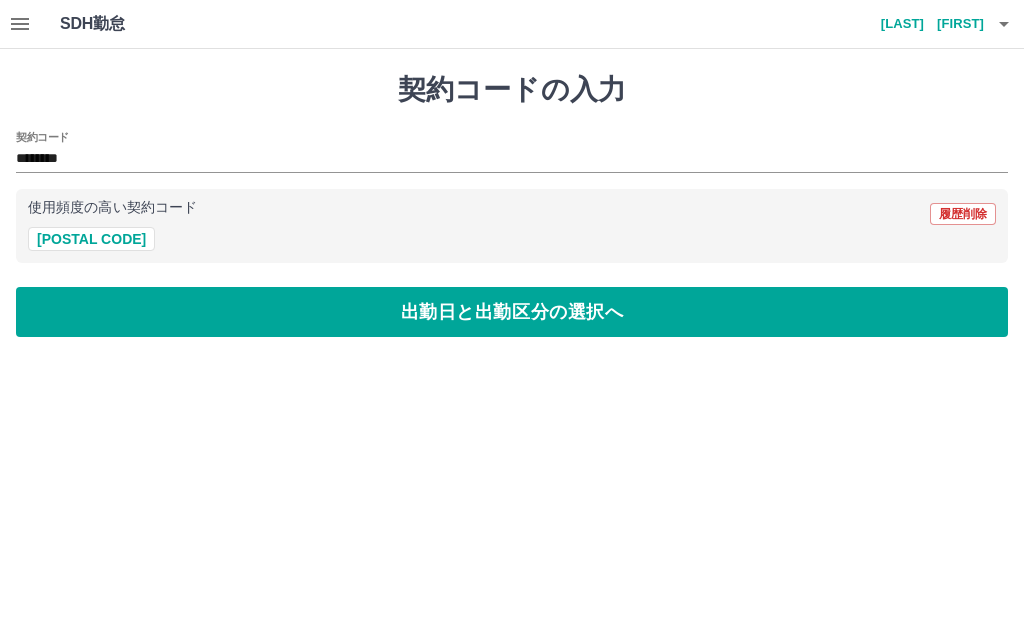 click on "出勤日と出勤区分の選択へ" at bounding box center (512, 312) 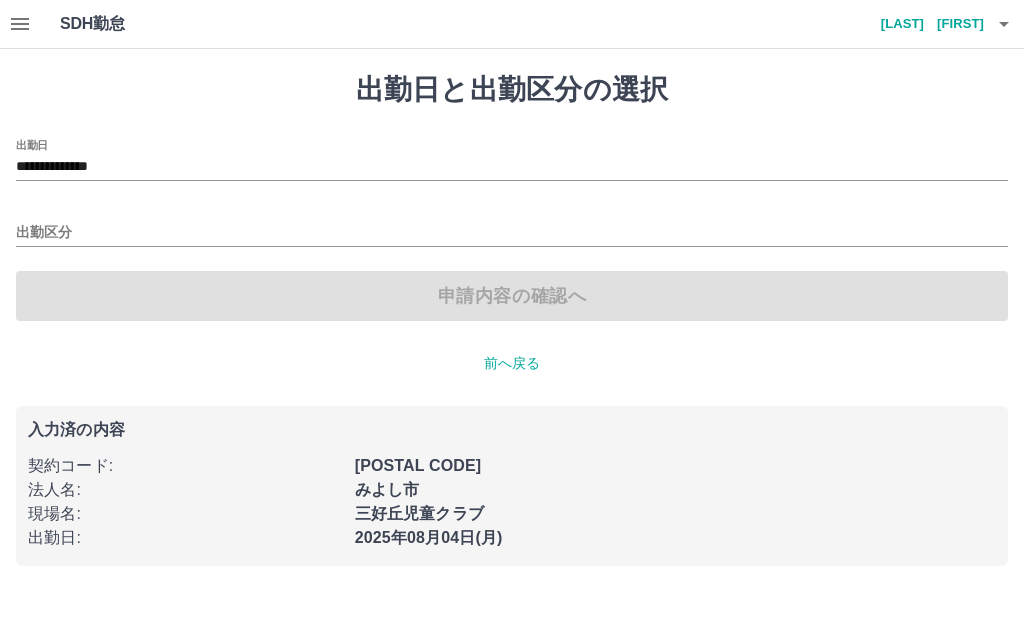 click on "出勤区分" at bounding box center (512, 233) 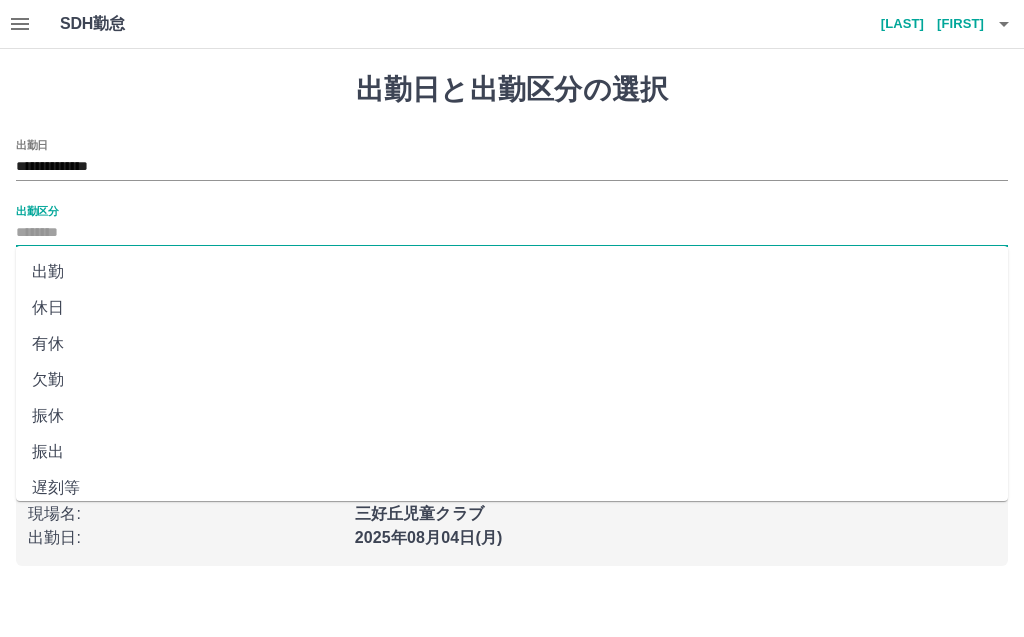 click on "出勤" at bounding box center [512, 272] 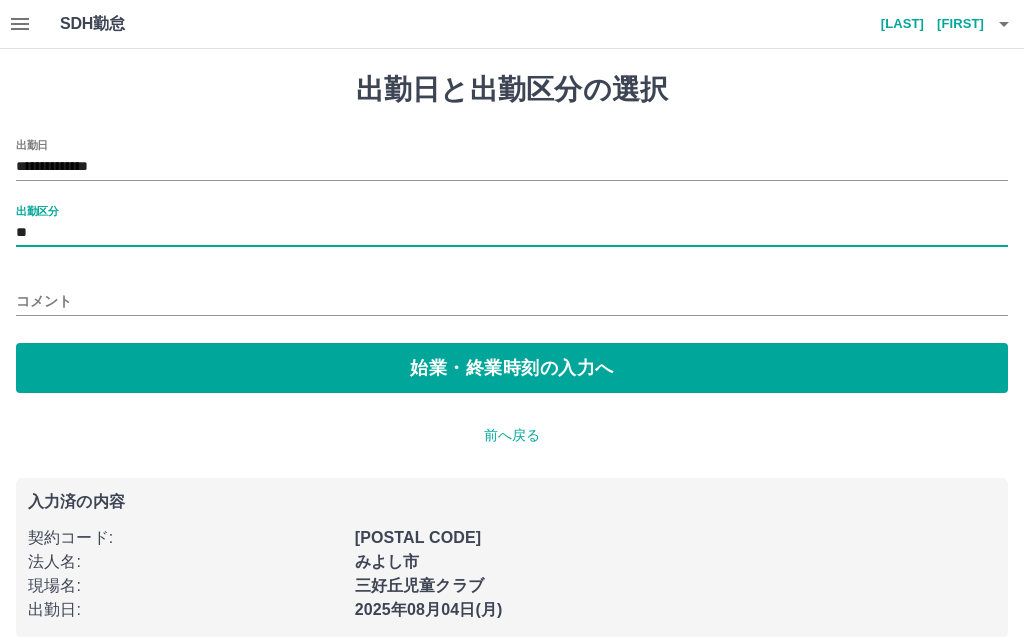 click on "始業・終業時刻の入力へ" at bounding box center (512, 368) 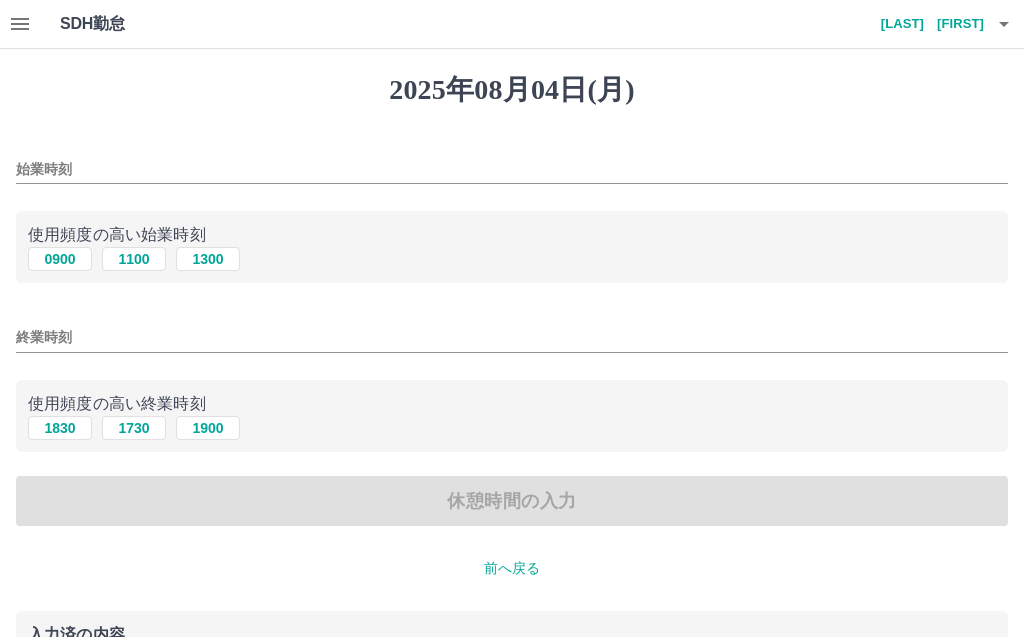 click on "始業時刻" at bounding box center (512, 169) 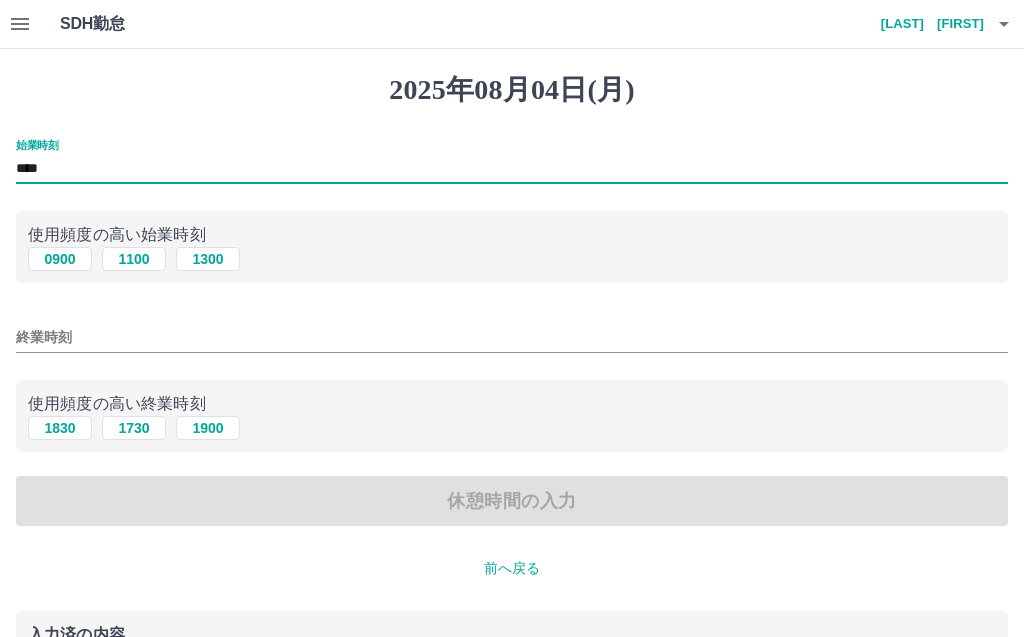 click on "****" at bounding box center (512, 169) 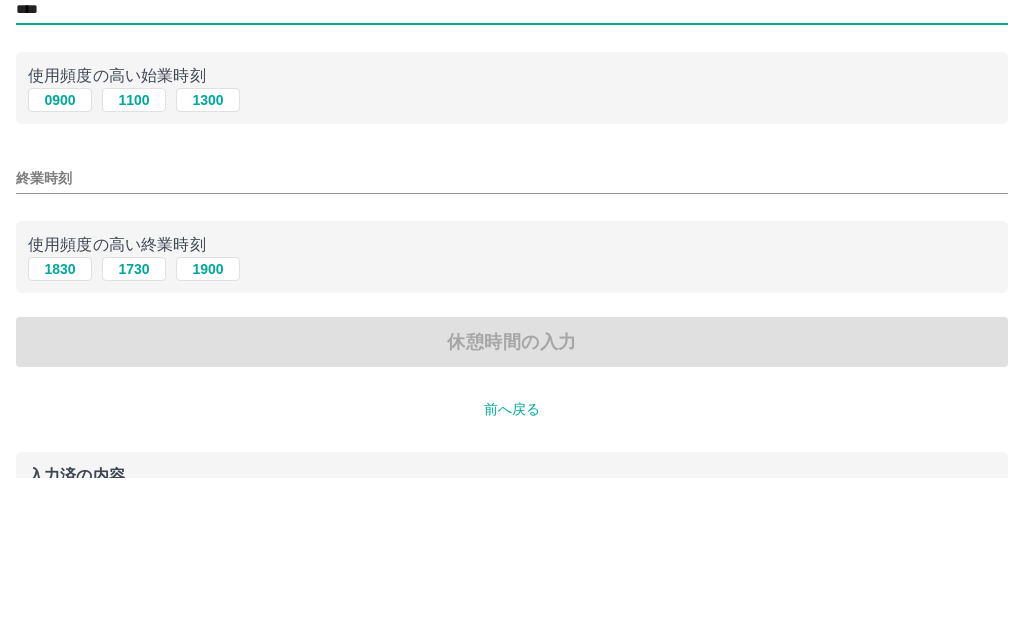type on "****" 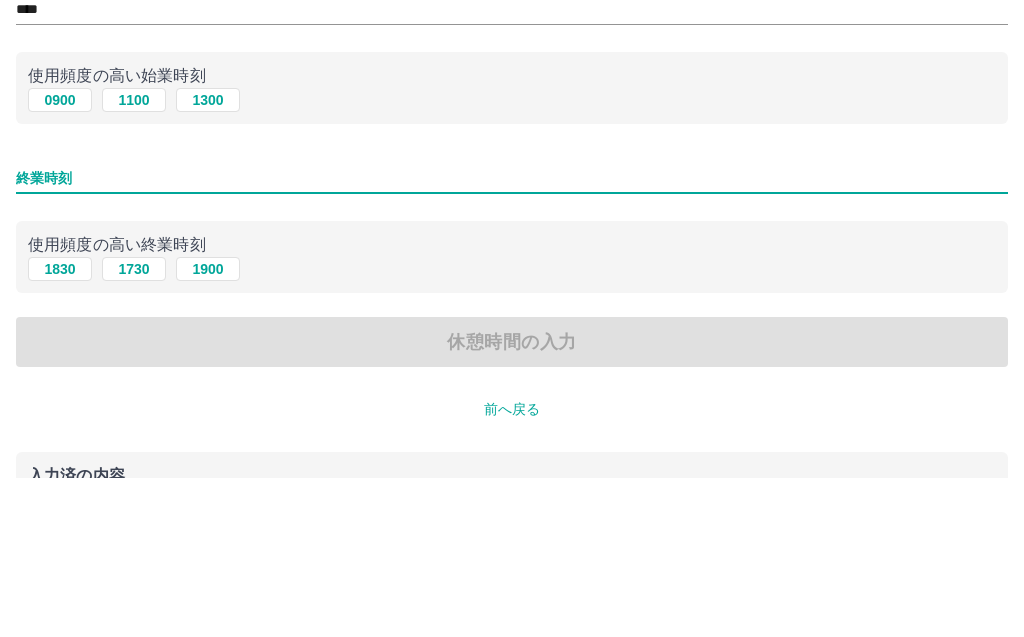 click on "終業時刻" at bounding box center [512, 337] 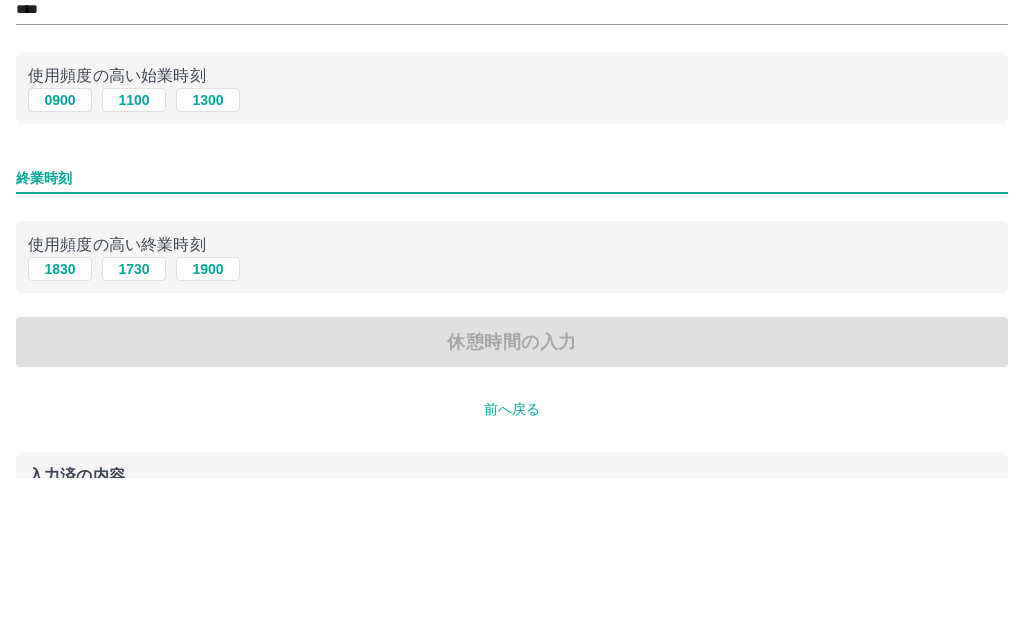 click on "終業時刻" at bounding box center [512, 337] 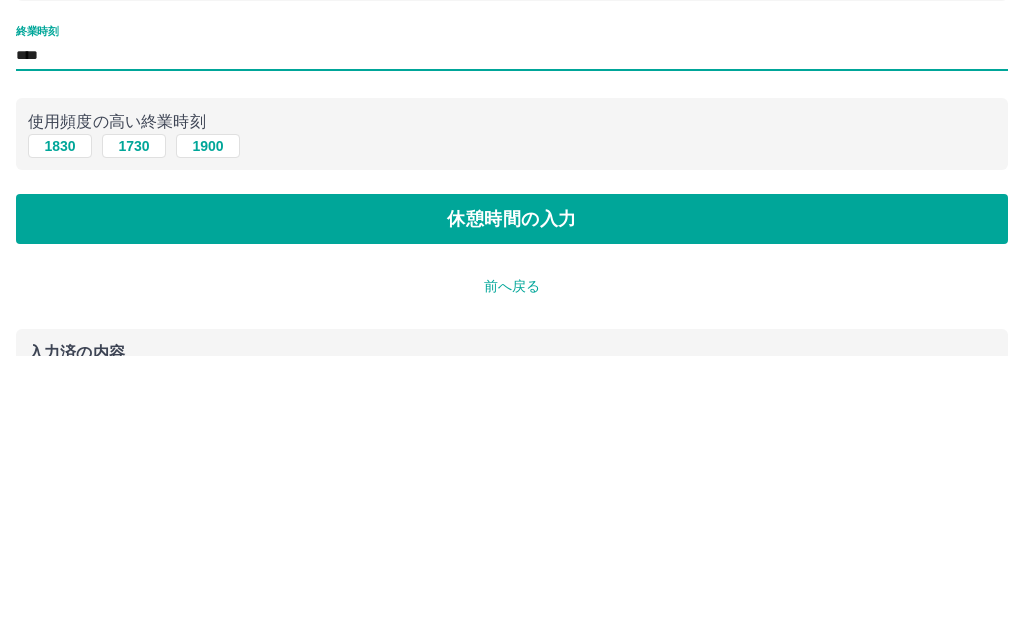 type on "****" 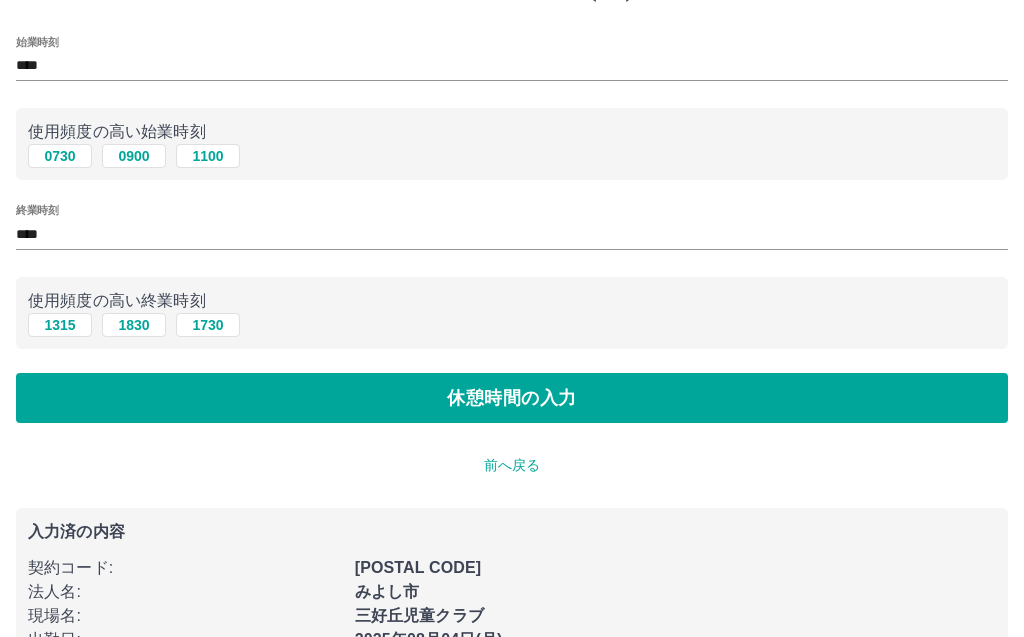 scroll, scrollTop: 0, scrollLeft: 0, axis: both 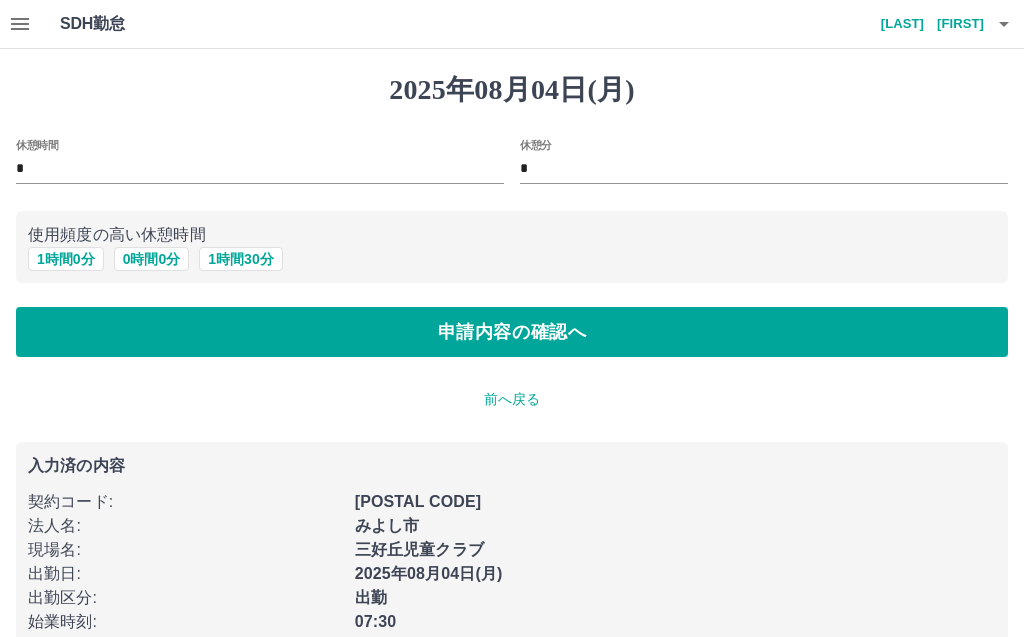 click on "申請内容の確認へ" at bounding box center [512, 332] 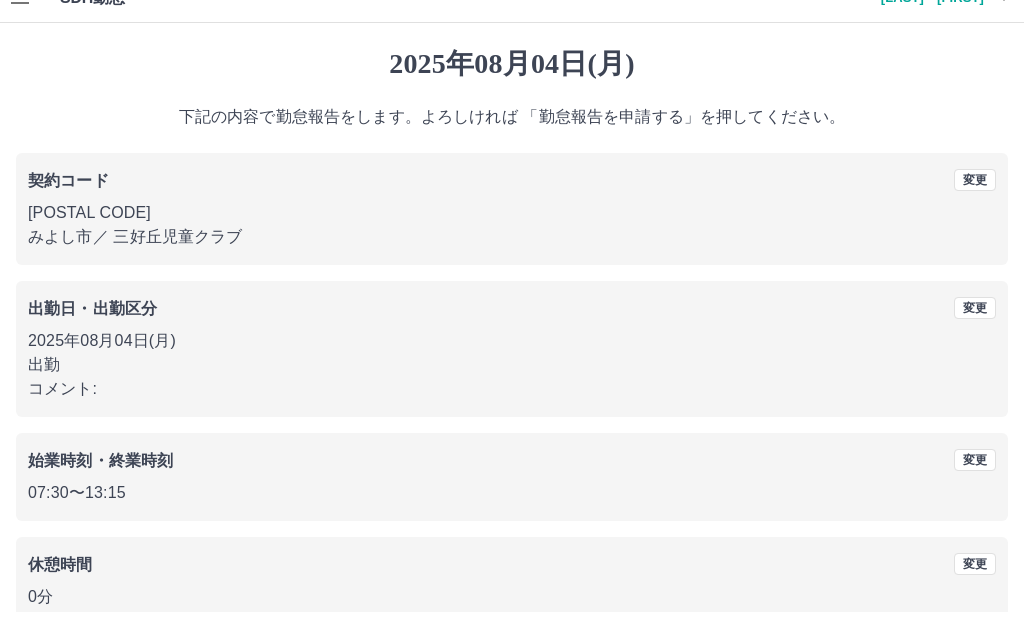 scroll, scrollTop: 30, scrollLeft: 0, axis: vertical 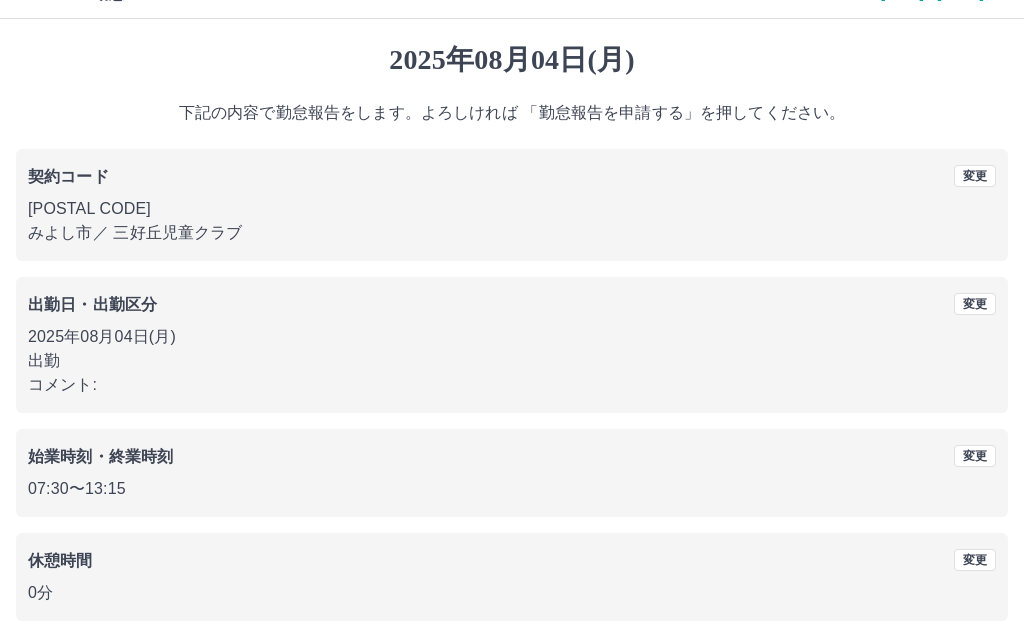 click on "勤怠報告を申請する" at bounding box center (512, 670) 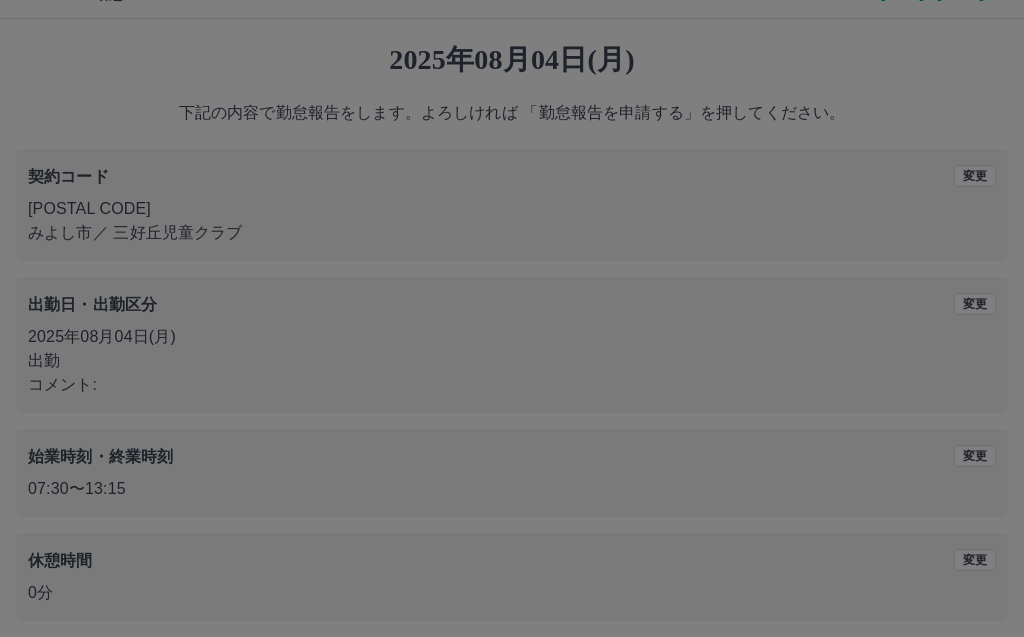 scroll, scrollTop: 0, scrollLeft: 0, axis: both 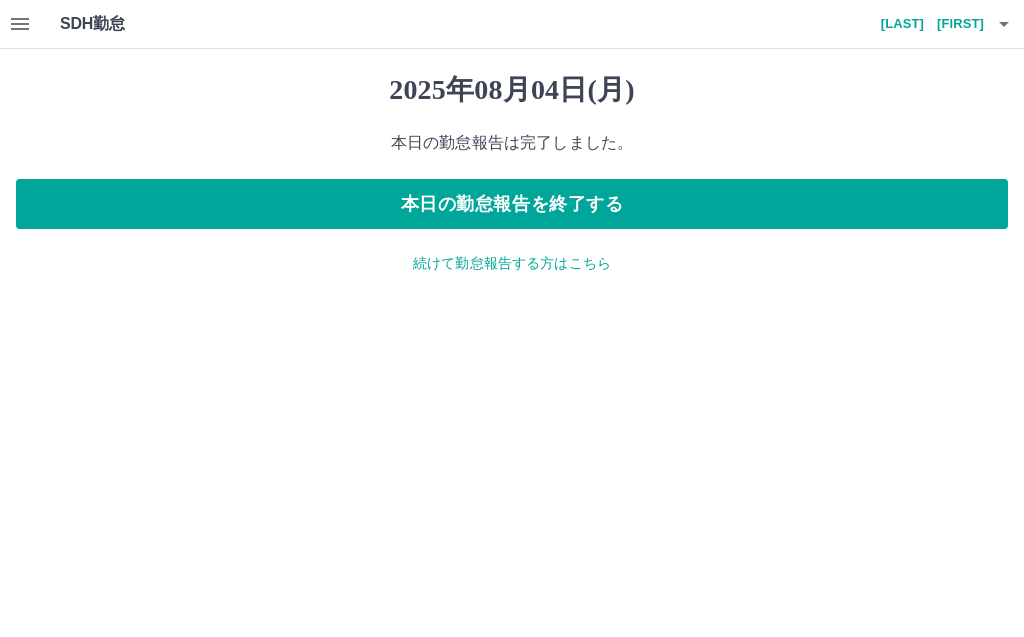 click on "本日の勤怠報告を終了する" at bounding box center [512, 204] 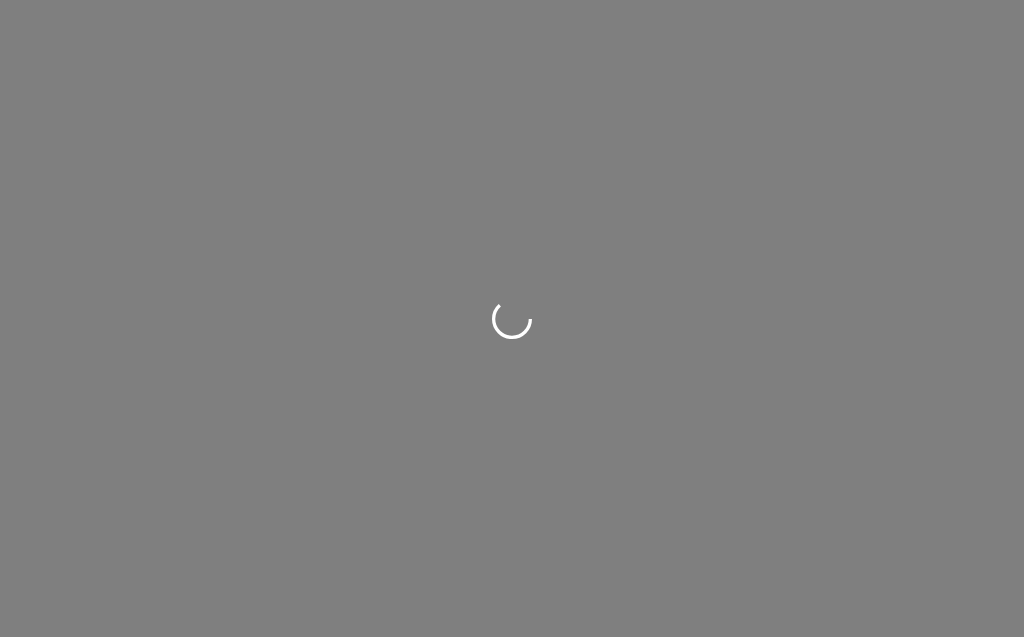 scroll, scrollTop: 0, scrollLeft: 0, axis: both 